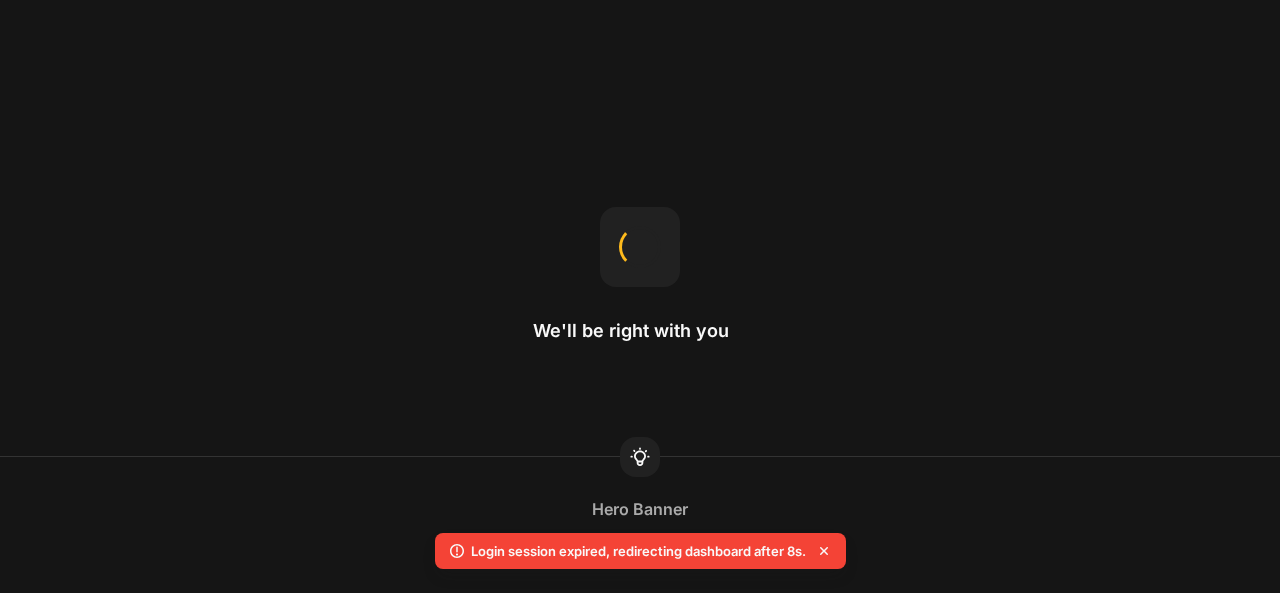 scroll, scrollTop: 0, scrollLeft: 0, axis: both 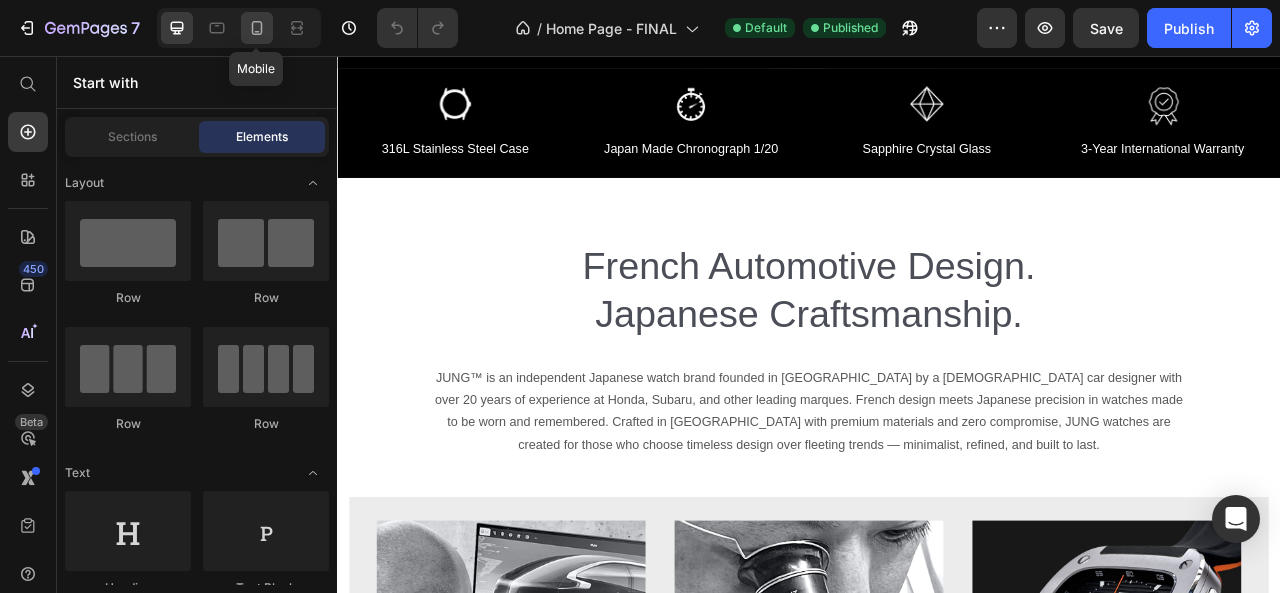 click 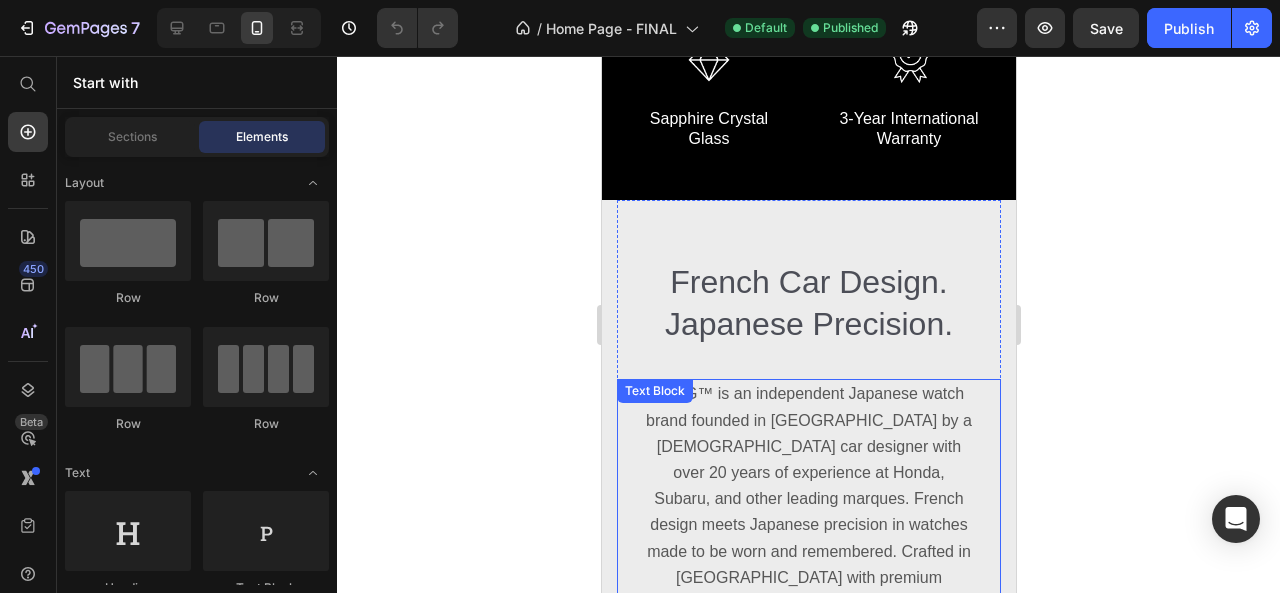 scroll, scrollTop: 1026, scrollLeft: 0, axis: vertical 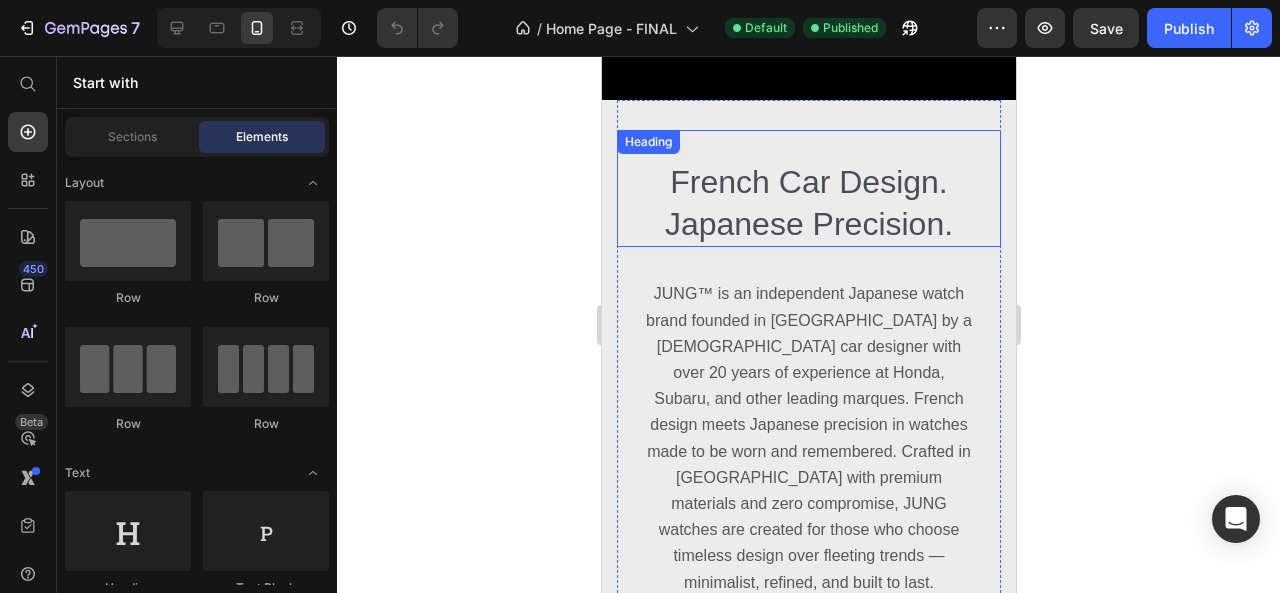 click on "French Car Design." at bounding box center (807, 182) 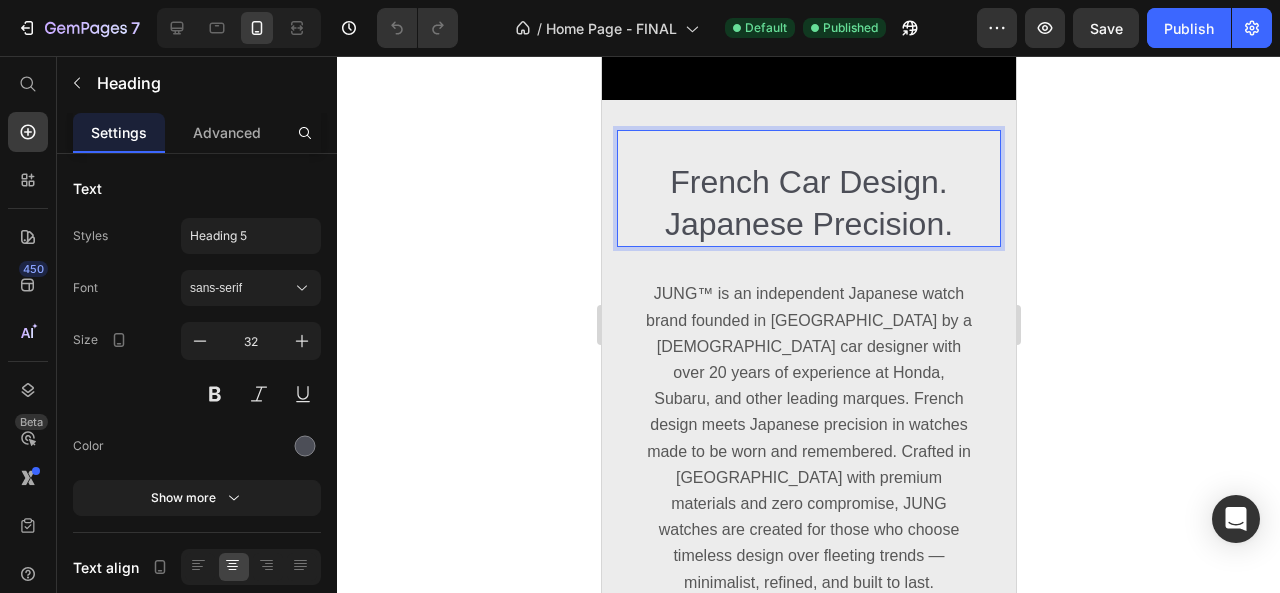 click on "French Car Design." at bounding box center (807, 182) 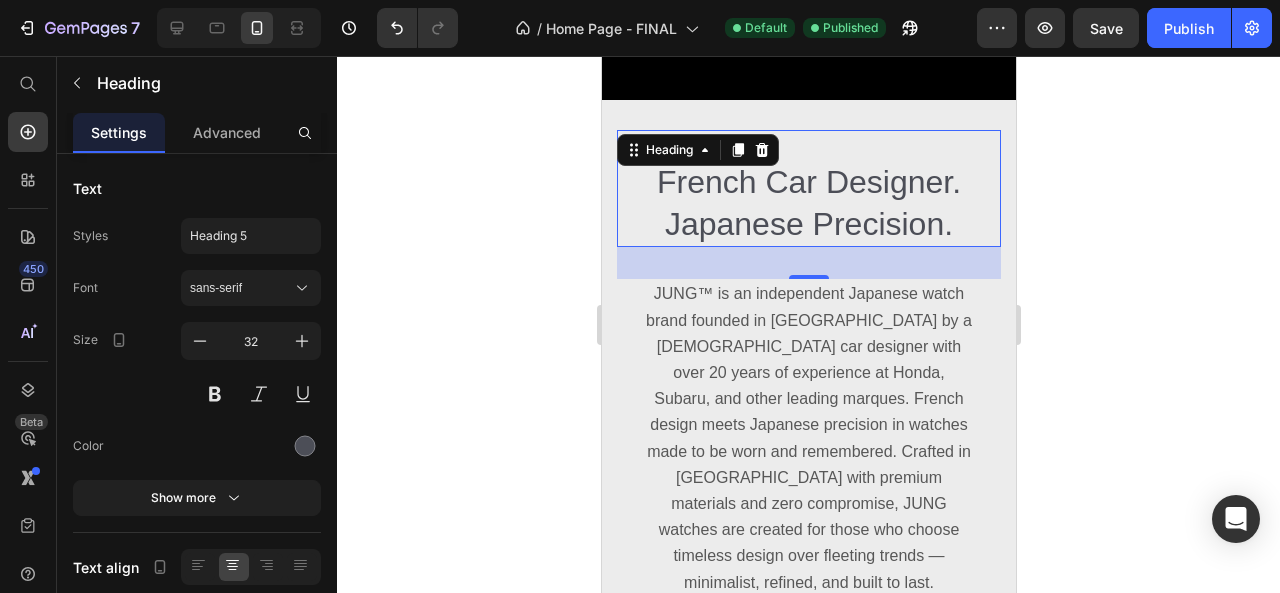 click 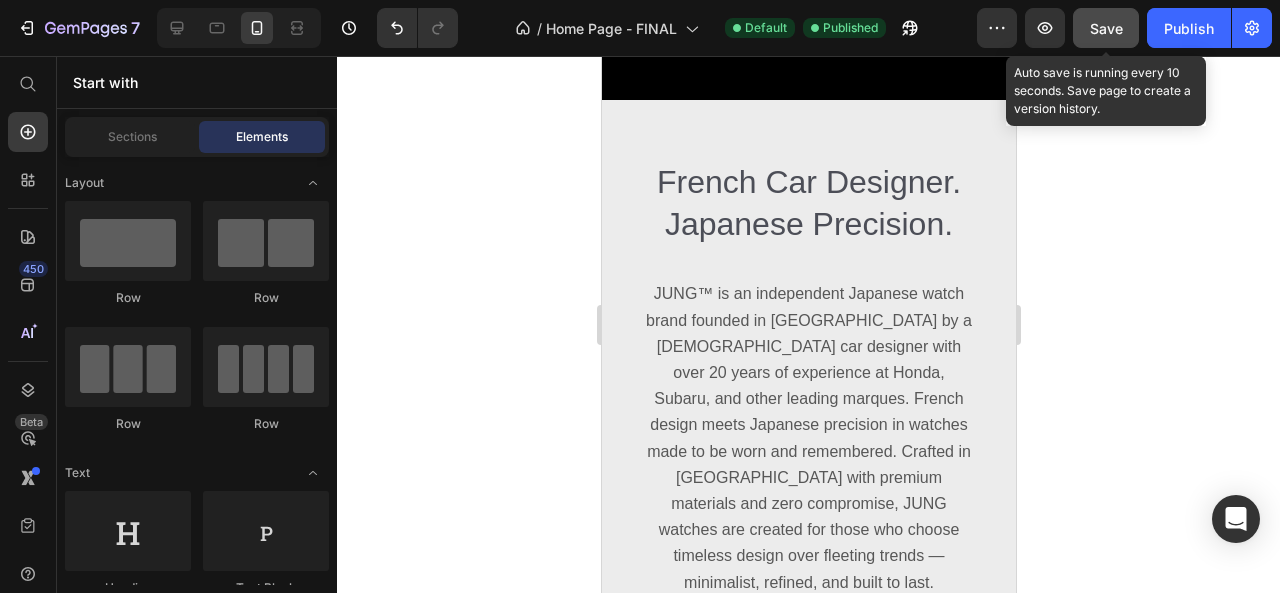 click on "Save" at bounding box center [1106, 28] 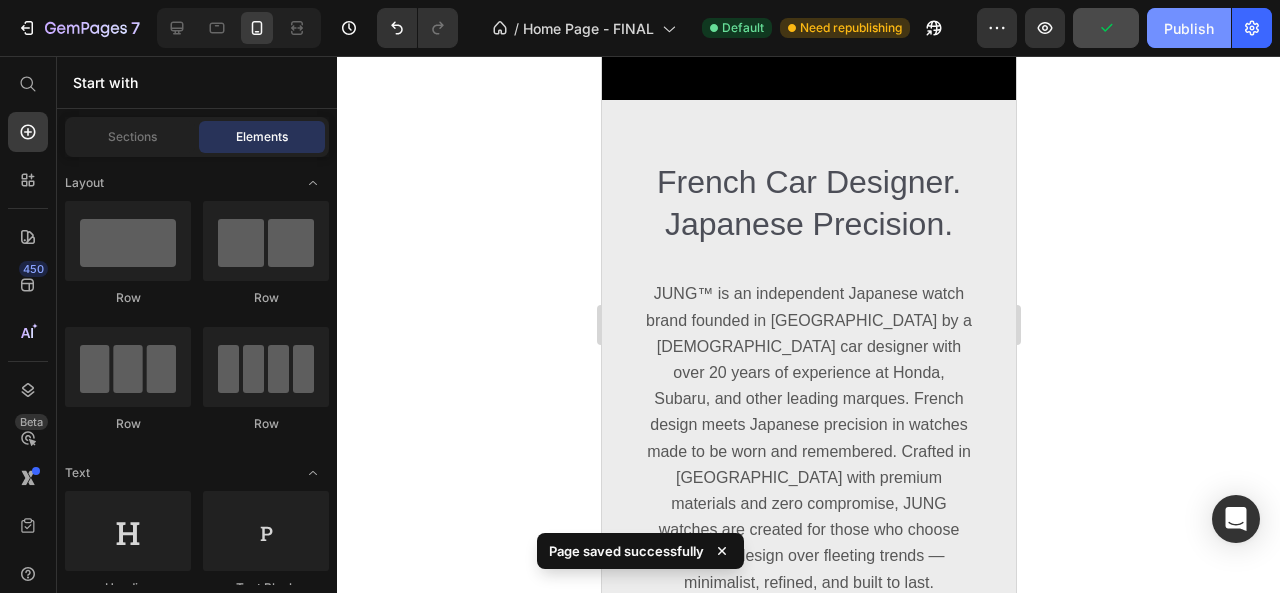 click on "Publish" 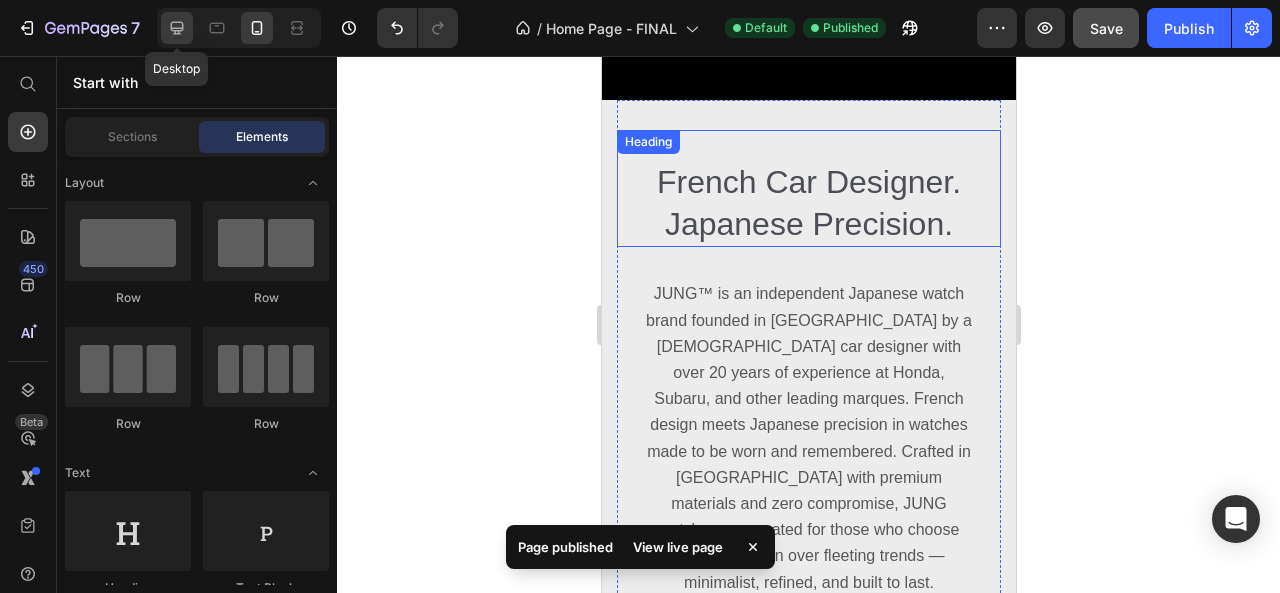 click 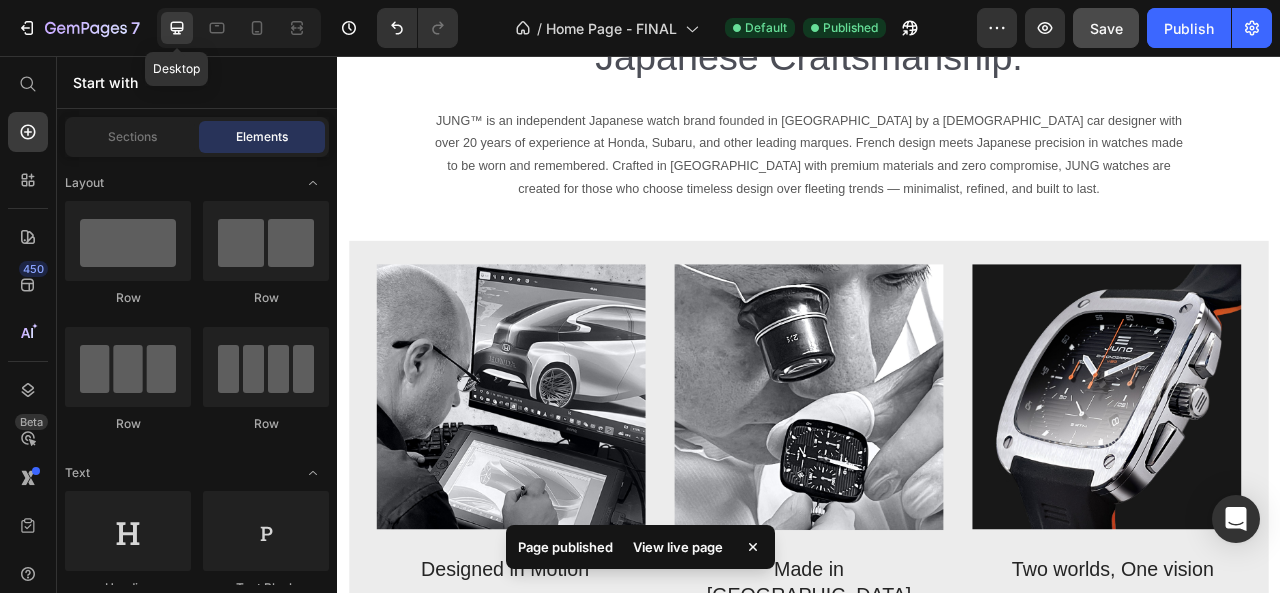 scroll, scrollTop: 403, scrollLeft: 0, axis: vertical 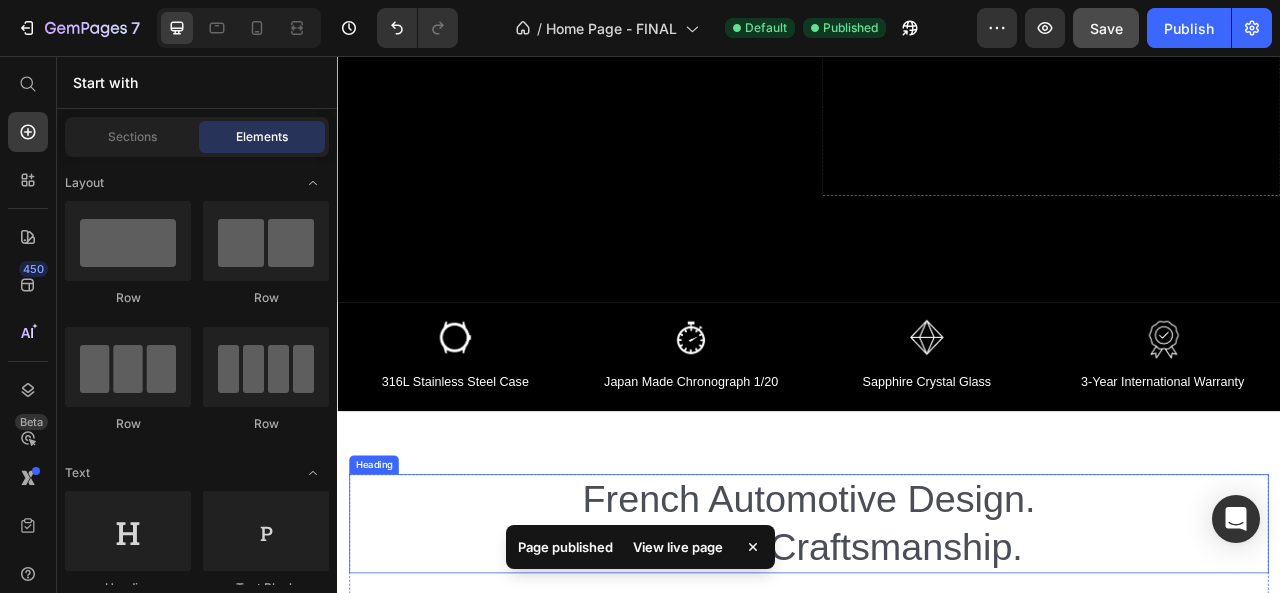 click on "French Automotive Design." at bounding box center (937, 619) 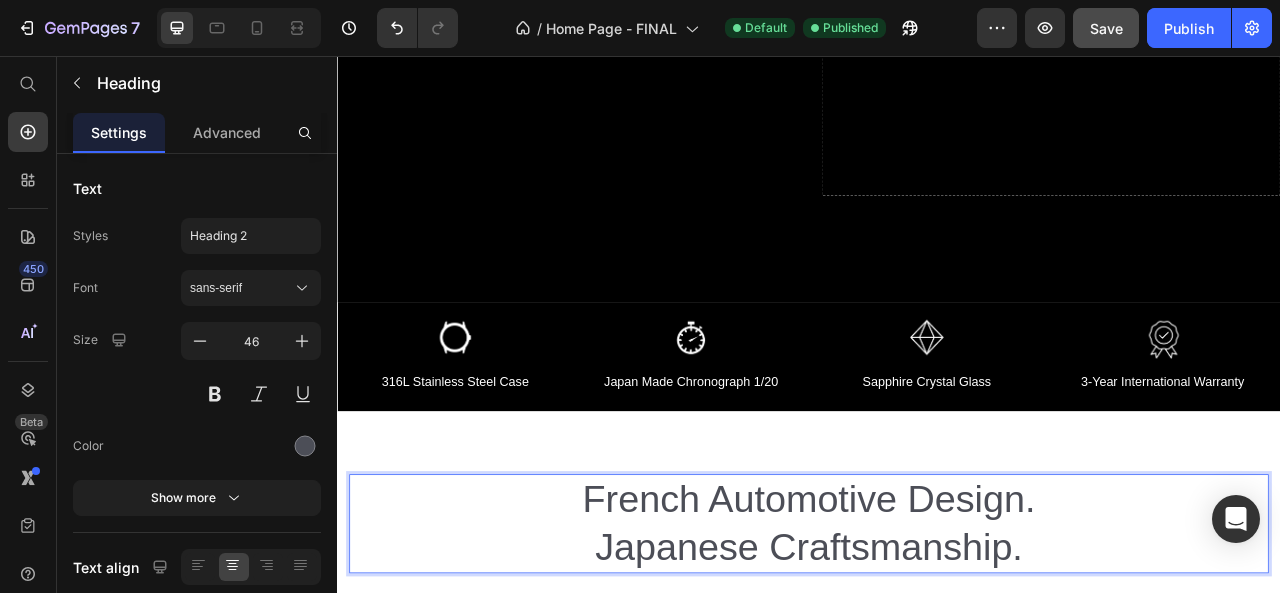 click on "French Automotive Design." at bounding box center [937, 619] 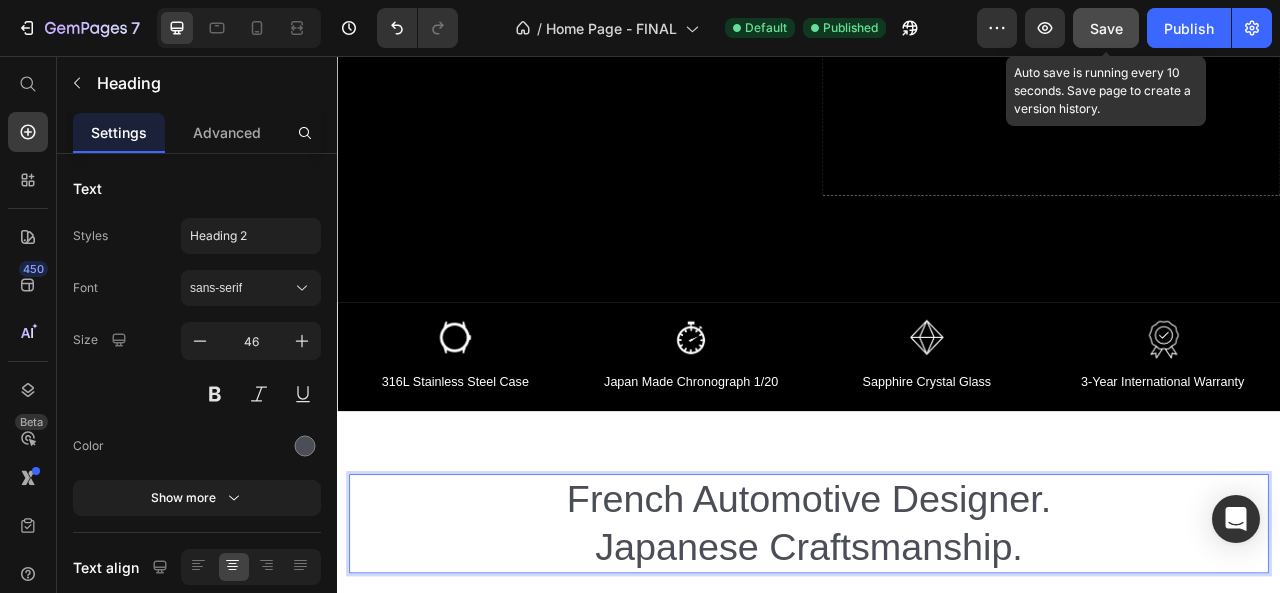click on "Save" at bounding box center [1106, 28] 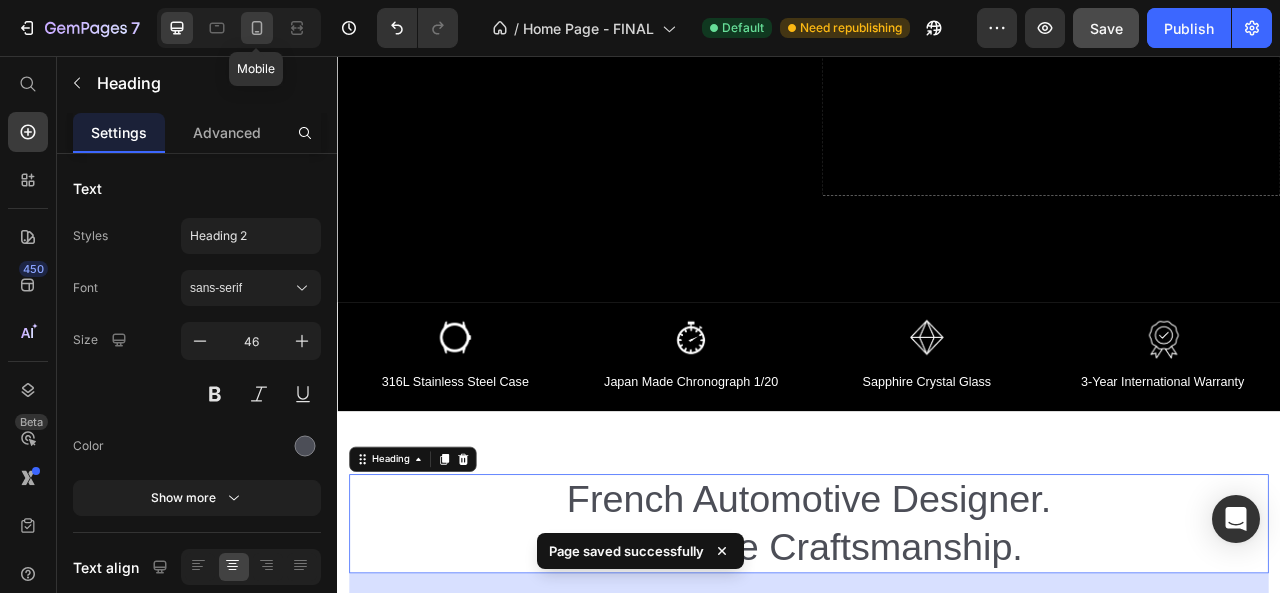 click 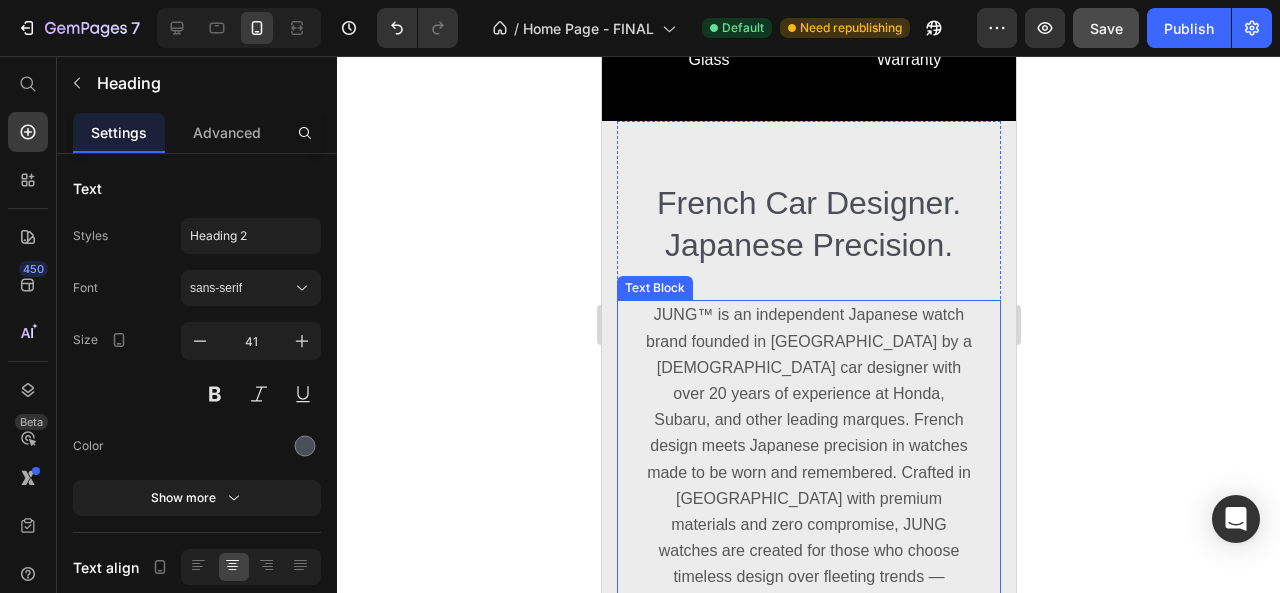 scroll, scrollTop: 1046, scrollLeft: 0, axis: vertical 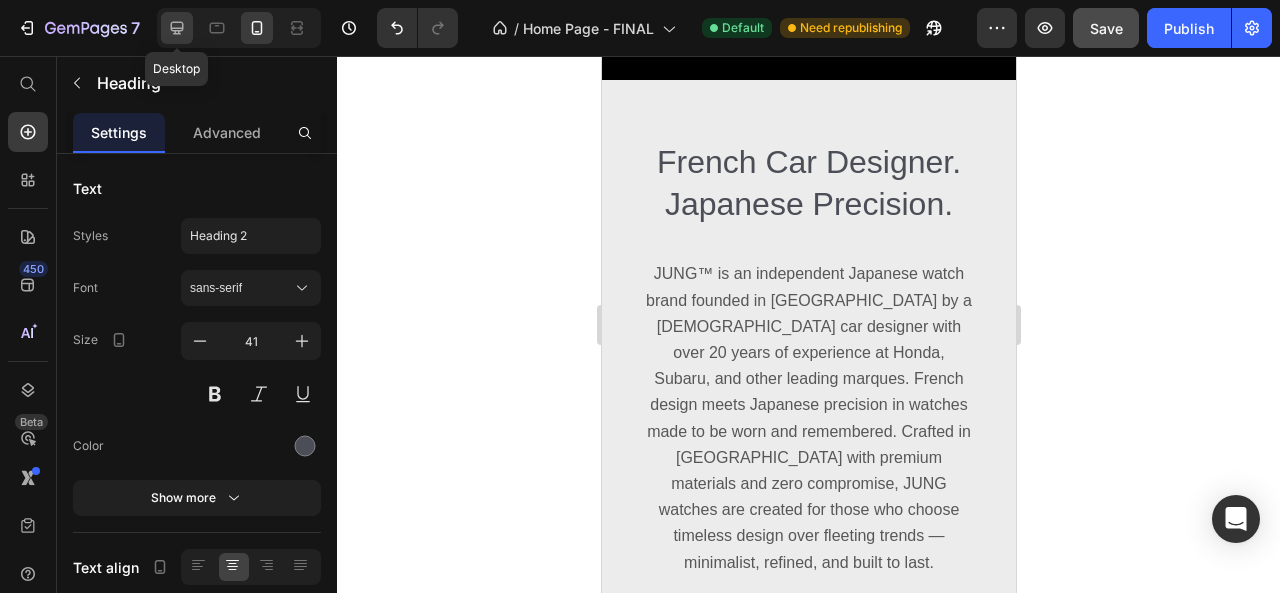 click 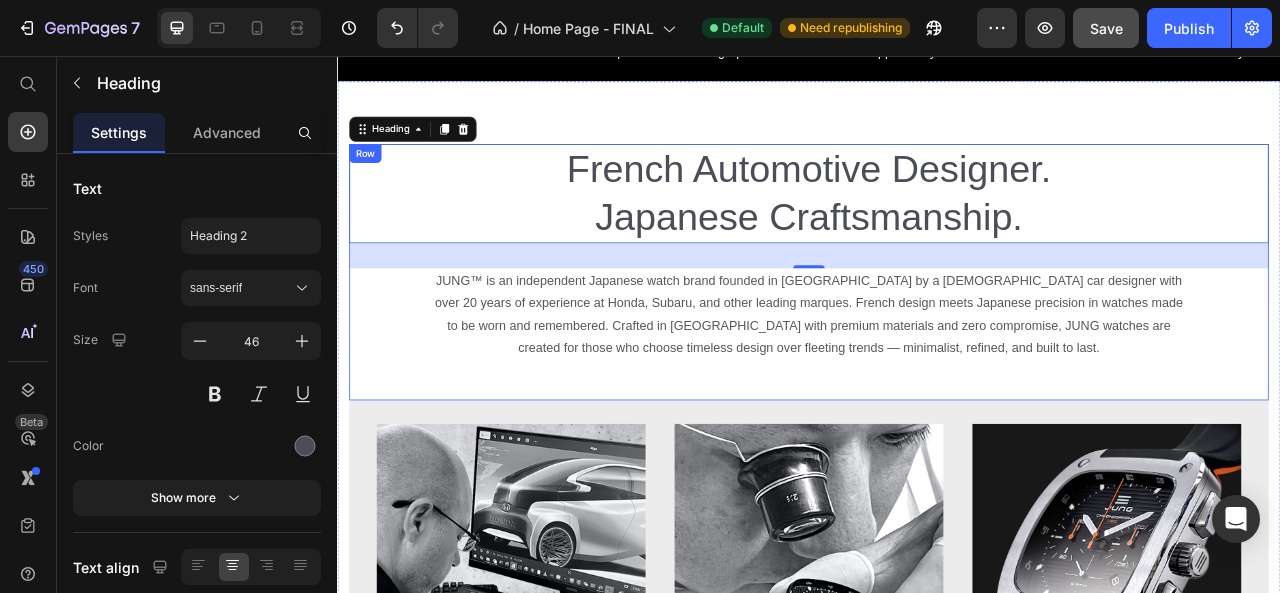 scroll, scrollTop: 800, scrollLeft: 0, axis: vertical 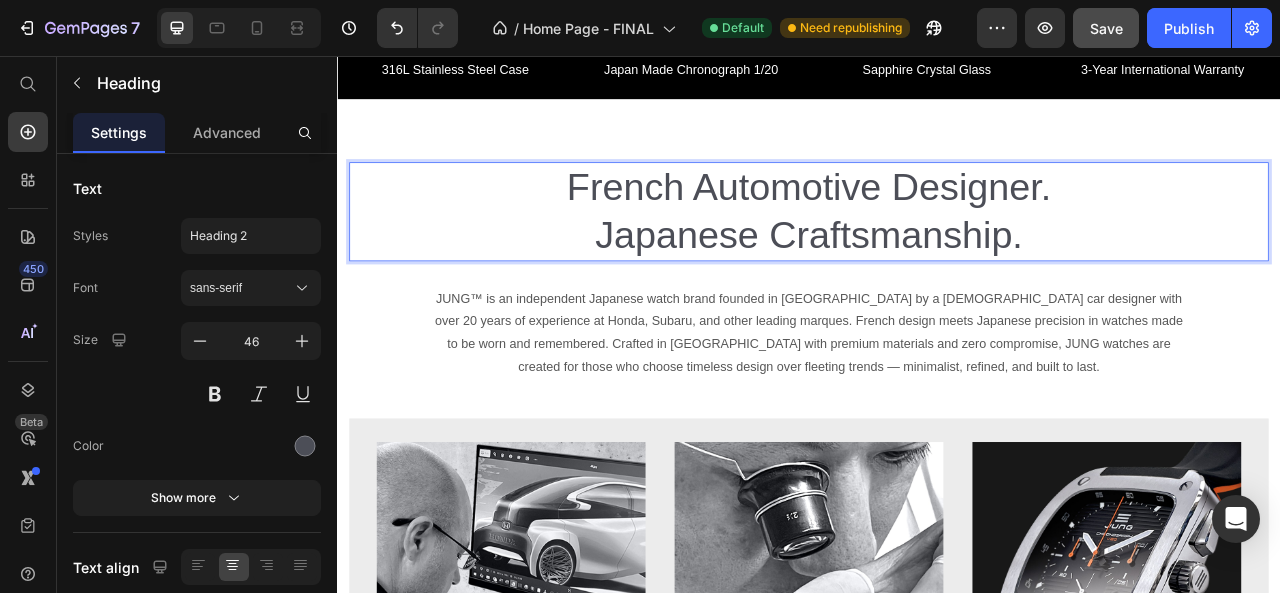 click on "French Automotive Designer." at bounding box center [937, 222] 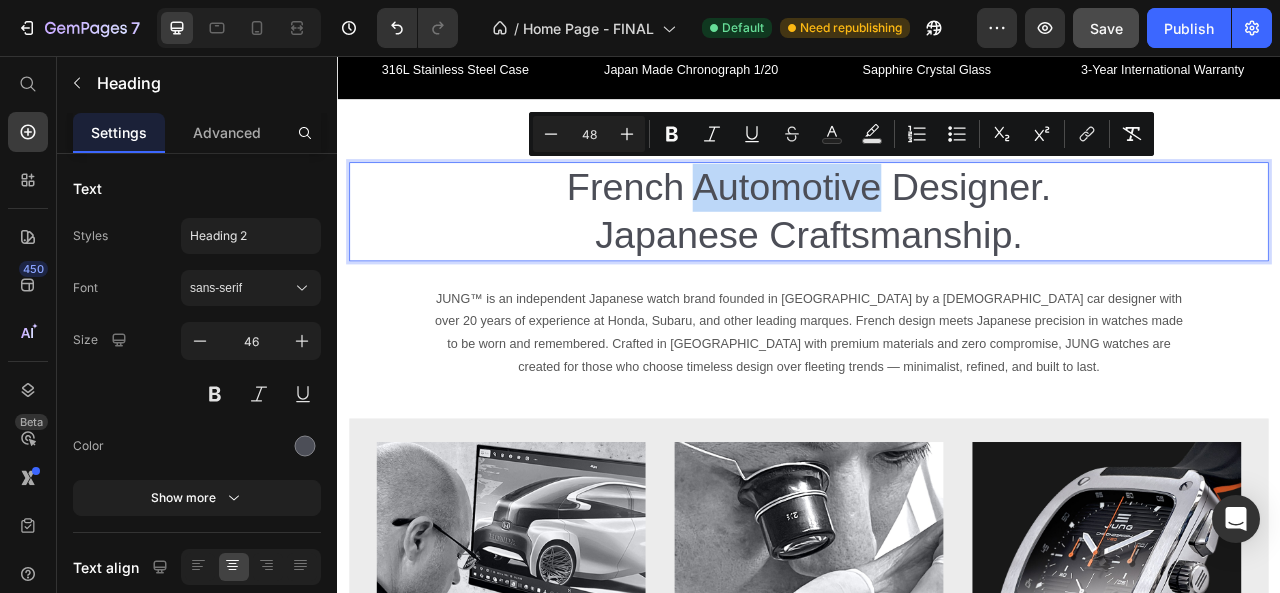 drag, startPoint x: 779, startPoint y: 215, endPoint x: 1012, endPoint y: 233, distance: 233.69424 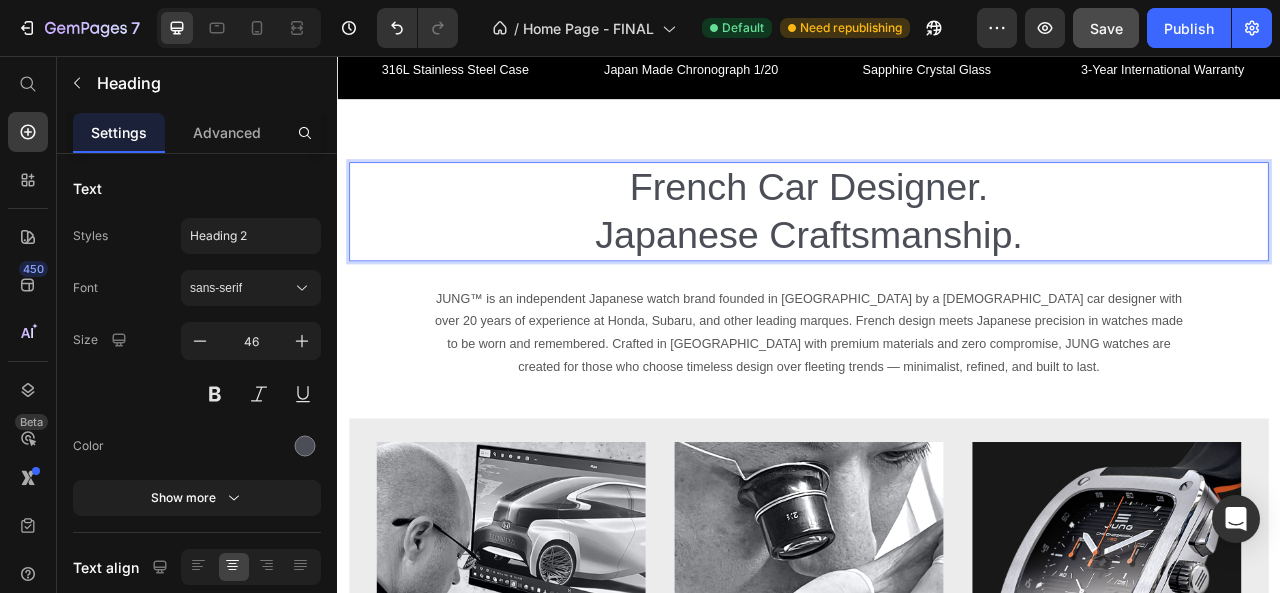 click on "French Car Designer.  Japanese Craftsmanship." at bounding box center [937, 254] 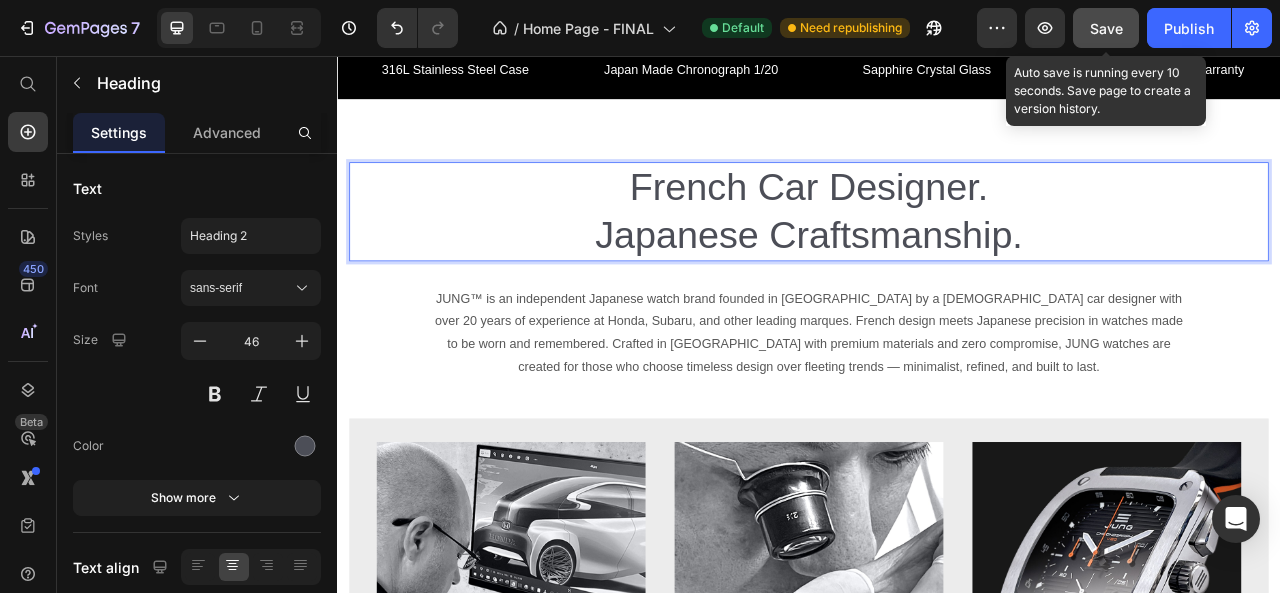 click on "Save" at bounding box center (1106, 28) 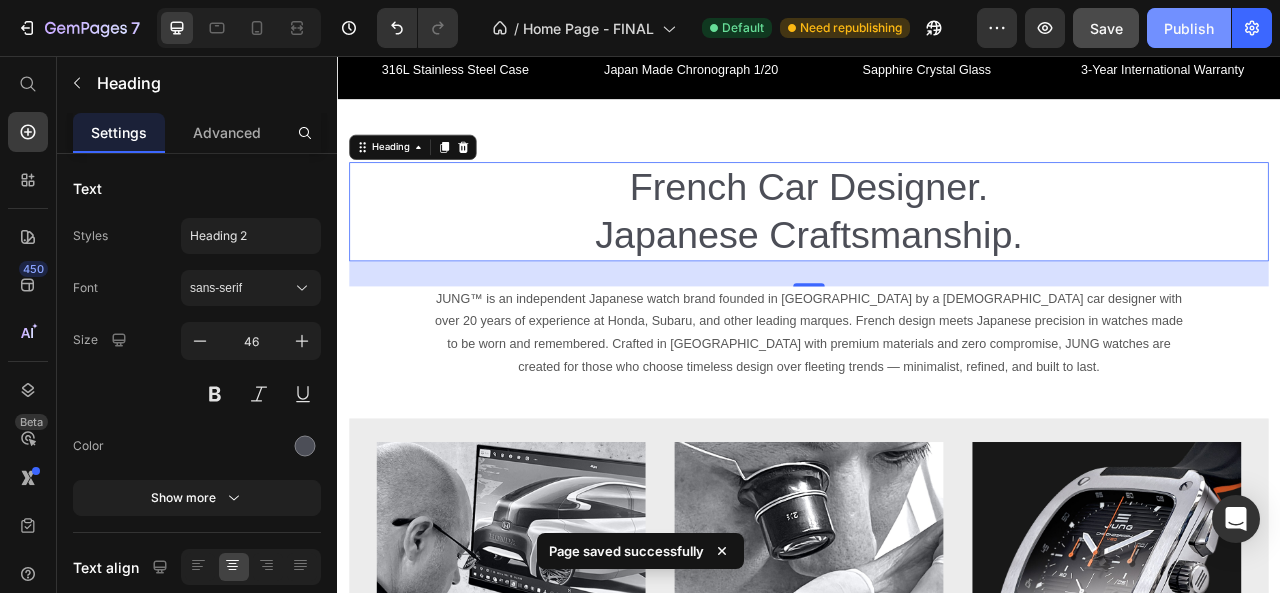 click on "Publish" 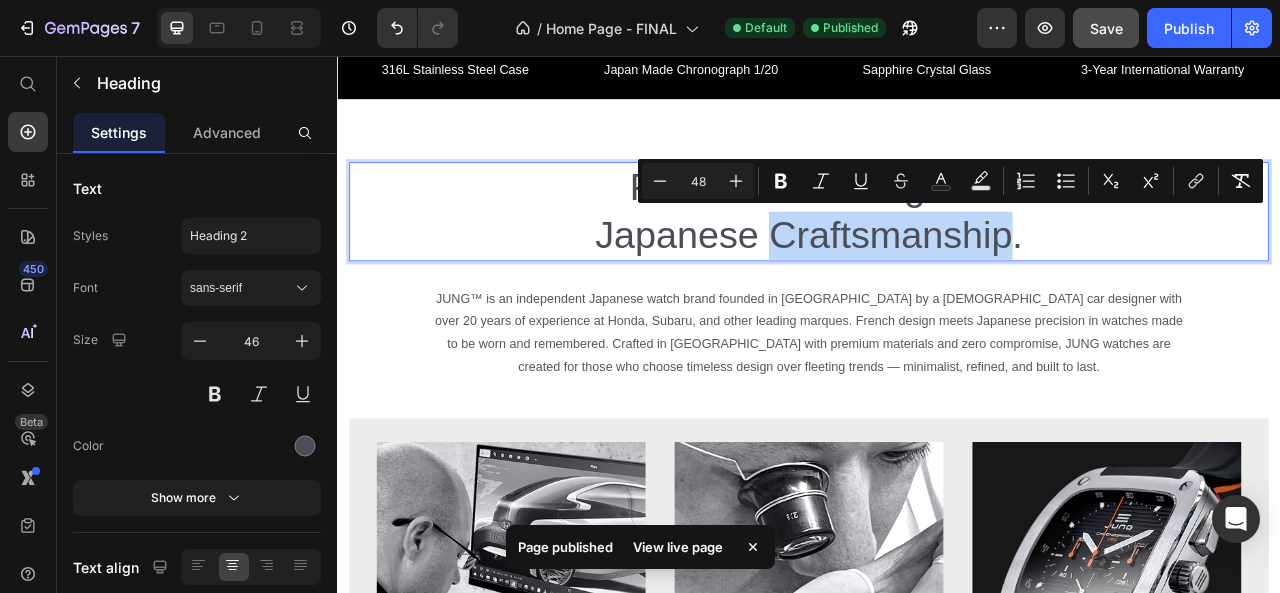 drag, startPoint x: 879, startPoint y: 279, endPoint x: 1183, endPoint y: 276, distance: 304.0148 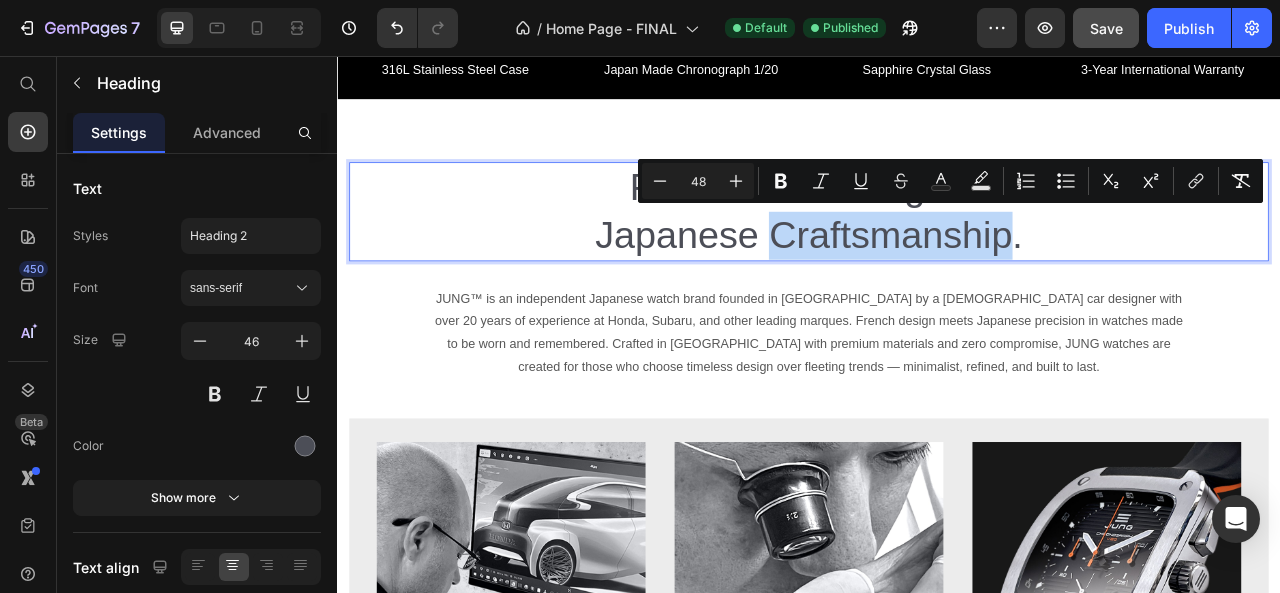 copy on "Craftsmanship" 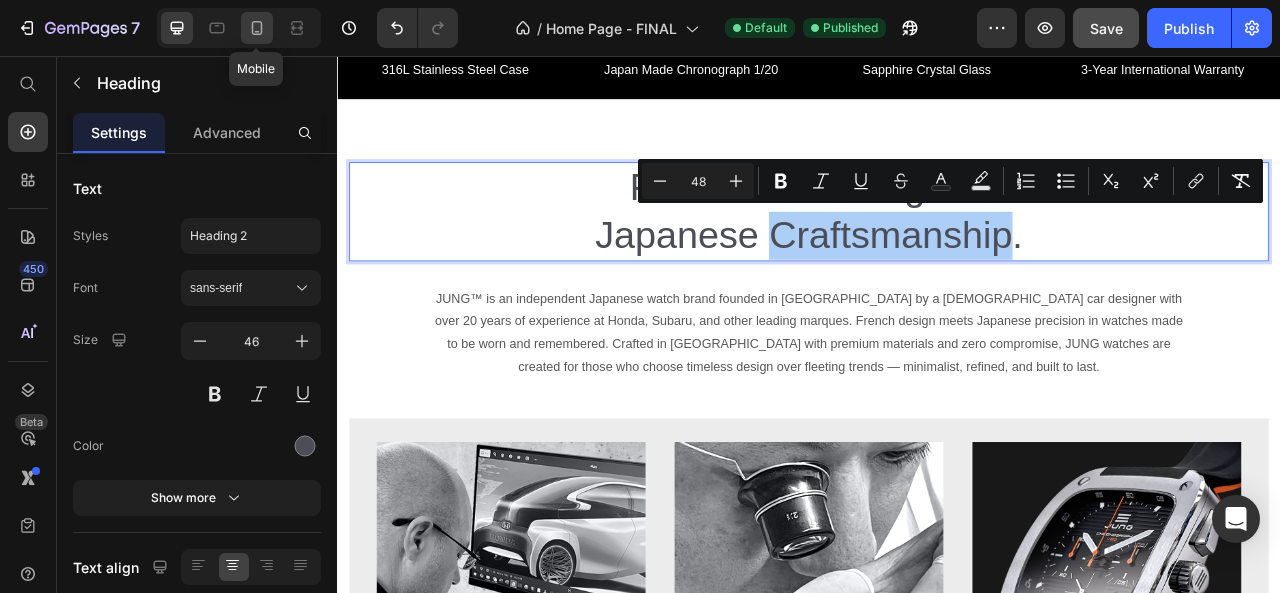 click 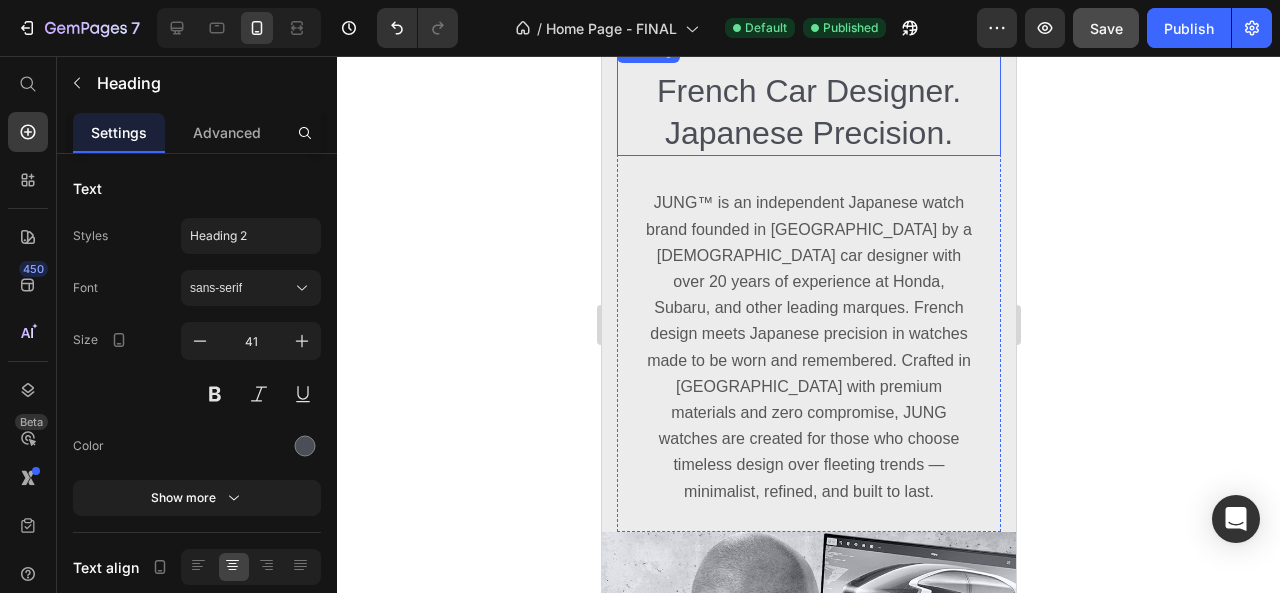 scroll, scrollTop: 1060, scrollLeft: 0, axis: vertical 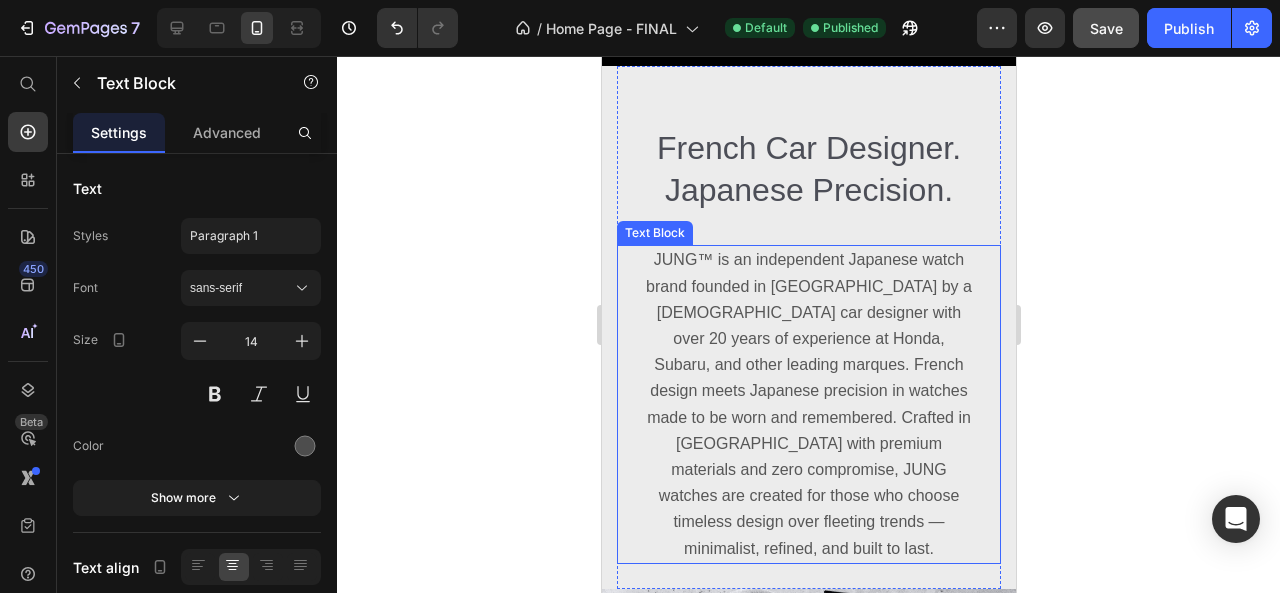 click on "JUNG™ is an independent Japanese watch brand founded in [GEOGRAPHIC_DATA] by a [DEMOGRAPHIC_DATA] car designer with over 20 years of experience at Honda, Subaru, and other leading marques. French design meets Japanese precision in watches made to be worn and remembered. Crafted in [GEOGRAPHIC_DATA] with premium materials and zero compromise, JUNG watches are created for those who choose timeless design over fleeting trends — minimalist, refined, and built to last." at bounding box center (808, 403) 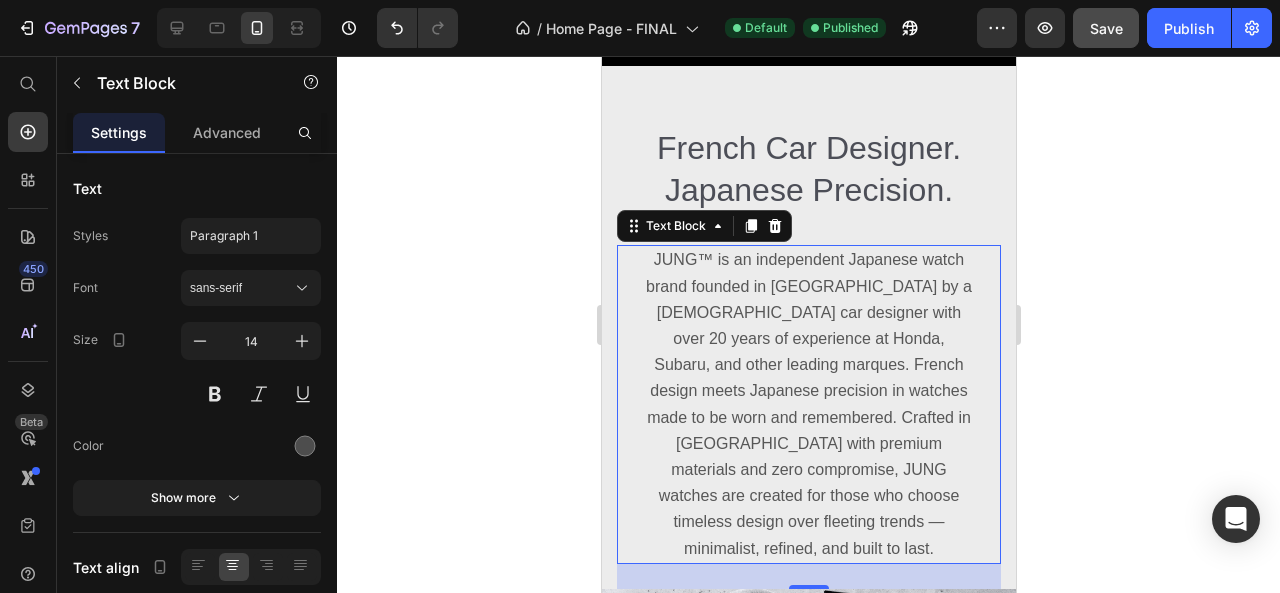 click on "JUNG™ is an independent Japanese watch brand founded in [GEOGRAPHIC_DATA] by a [DEMOGRAPHIC_DATA] car designer with over 20 years of experience at Honda, Subaru, and other leading marques. French design meets Japanese precision in watches made to be worn and remembered. Crafted in [GEOGRAPHIC_DATA] with premium materials and zero compromise, JUNG watches are created for those who choose timeless design over fleeting trends — minimalist, refined, and built to last." at bounding box center [808, 403] 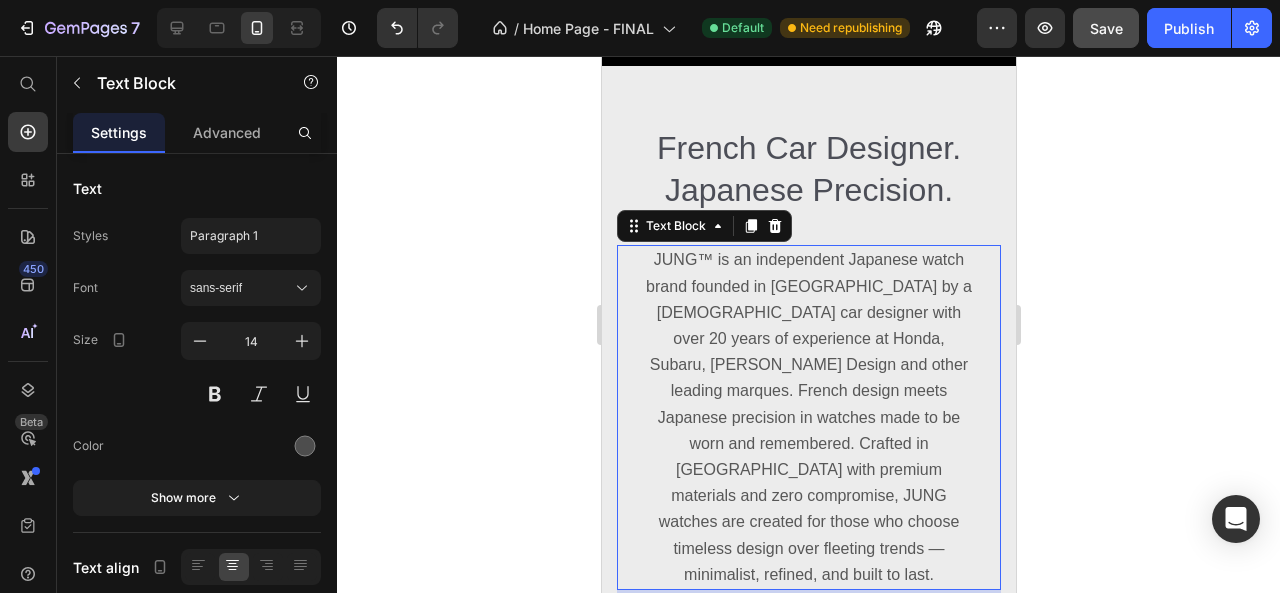 click 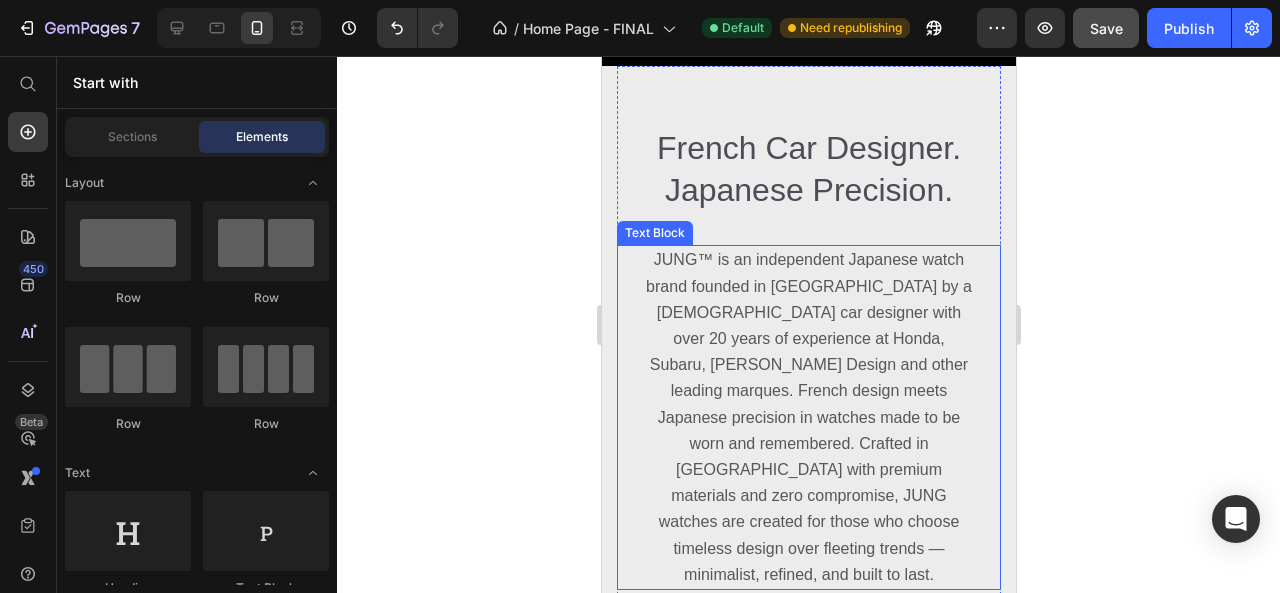 click on "JUNG™ is an independent Japanese watch brand founded in [GEOGRAPHIC_DATA] by a [DEMOGRAPHIC_DATA] car designer with over 20 years of experience at Honda, Subaru, [PERSON_NAME] Design and other leading marques. French design meets Japanese precision in watches made to be worn and remembered. Crafted in [GEOGRAPHIC_DATA] with premium materials and zero compromise, JUNG watches are created for those who choose timeless design over fleeting trends — minimalist, refined, and built to last." at bounding box center (808, 416) 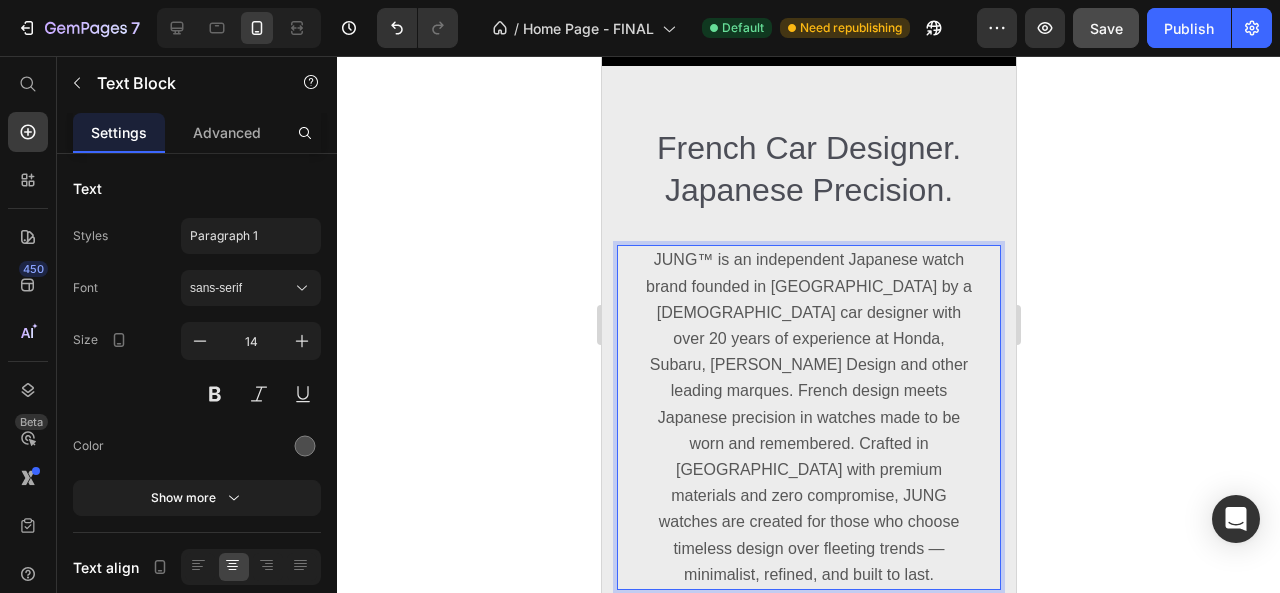 click on "JUNG™ is an independent Japanese watch brand founded in [GEOGRAPHIC_DATA] by a [DEMOGRAPHIC_DATA] car designer with over 20 years of experience at Honda, Subaru, [PERSON_NAME] Design and other leading marques. French design meets Japanese precision in watches made to be worn and remembered. Crafted in [GEOGRAPHIC_DATA] with premium materials and zero compromise, JUNG watches are created for those who choose timeless design over fleeting trends — minimalist, refined, and built to last." at bounding box center [808, 416] 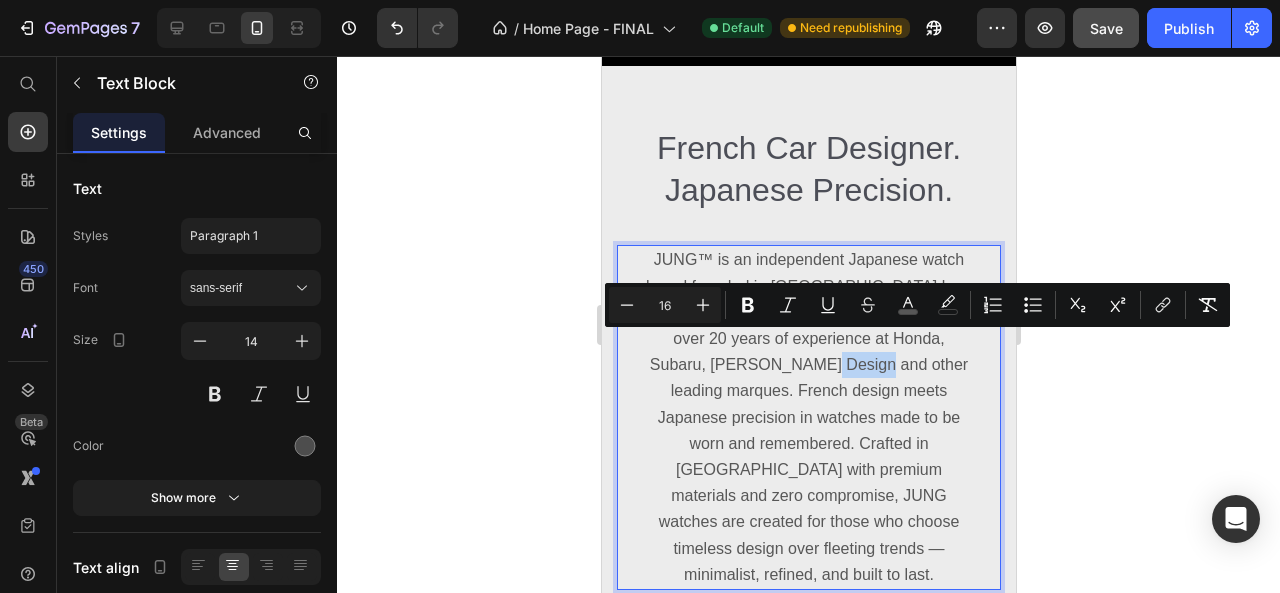 drag, startPoint x: 765, startPoint y: 346, endPoint x: 822, endPoint y: 346, distance: 57 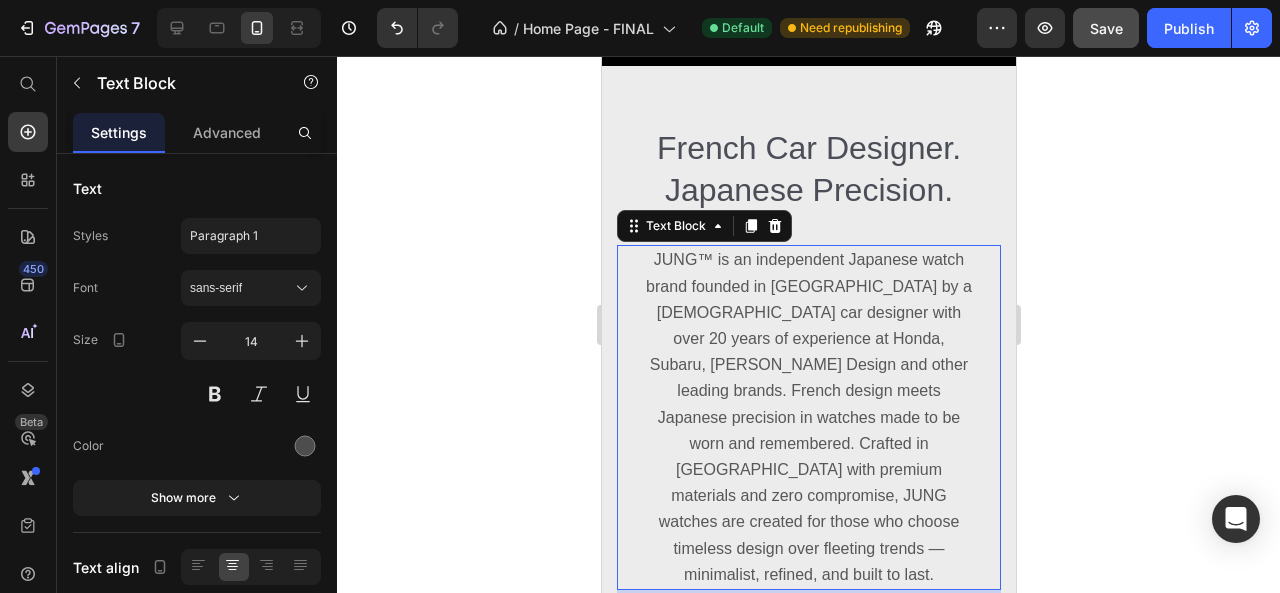 click 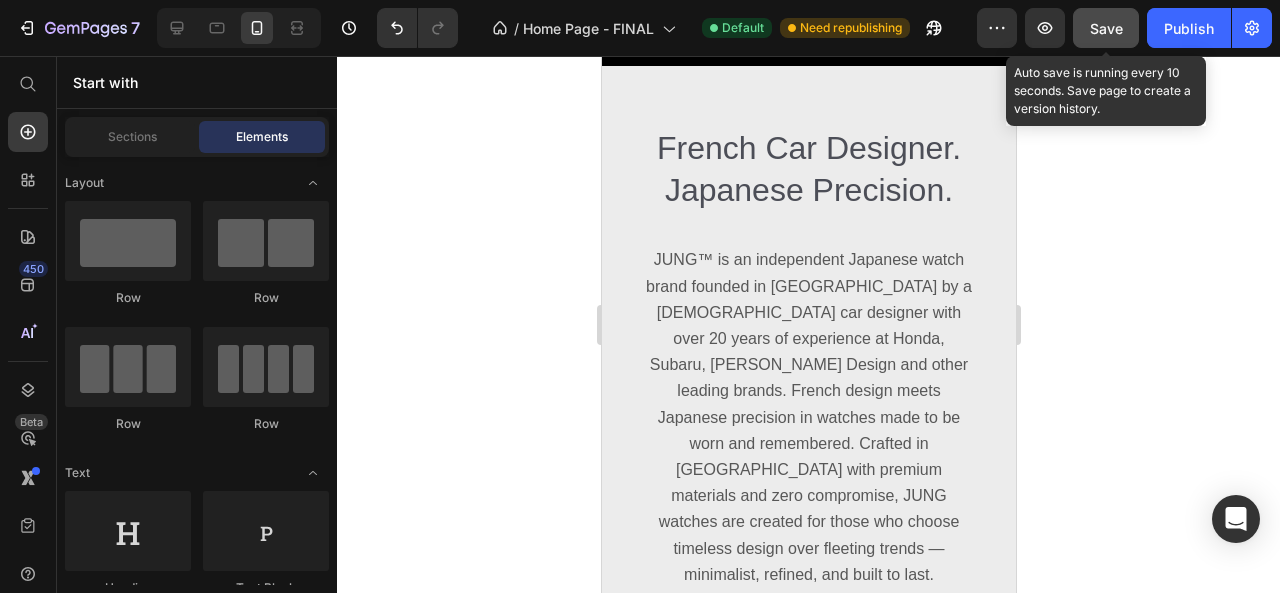 click on "Save" 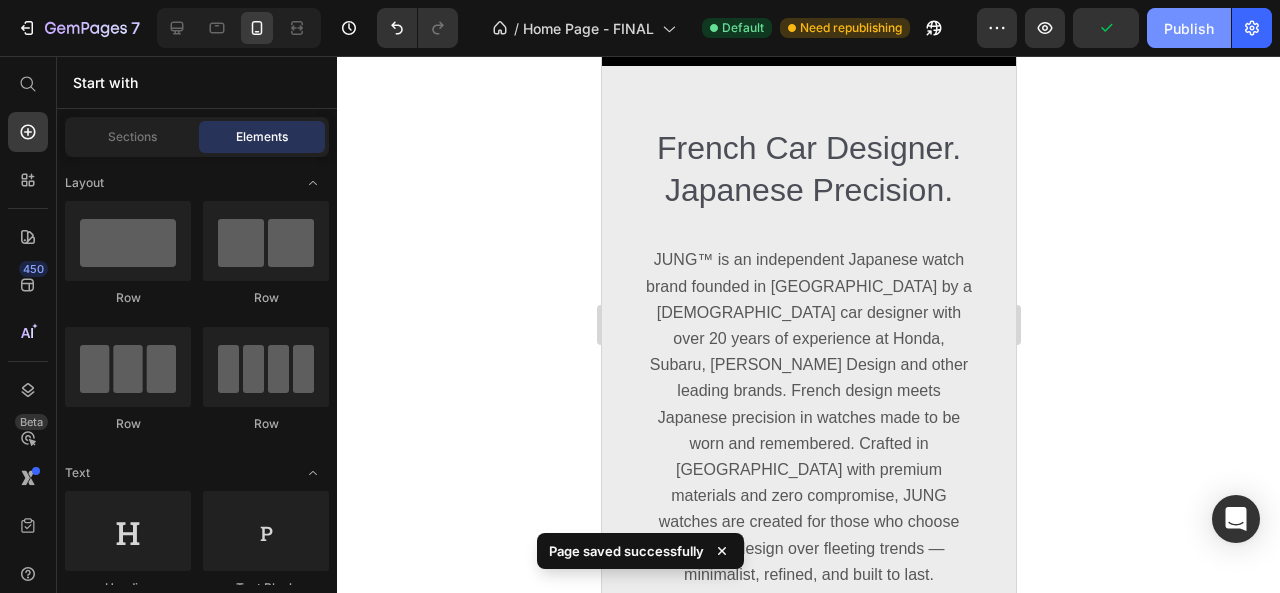 click on "Publish" at bounding box center [1189, 28] 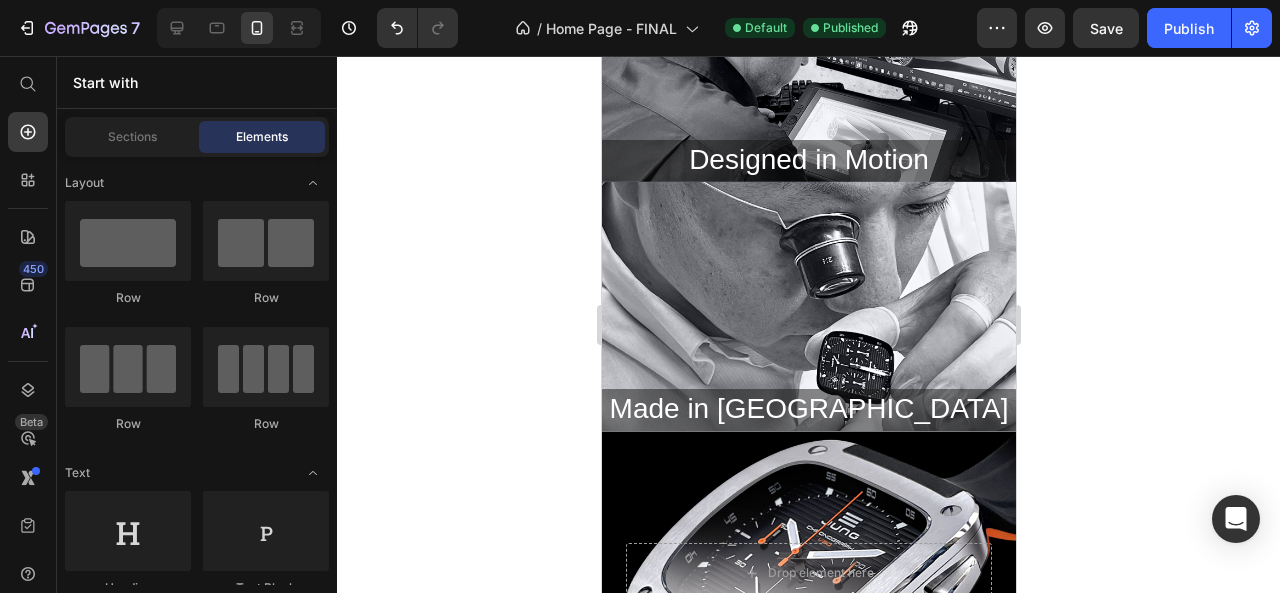 scroll, scrollTop: 1960, scrollLeft: 0, axis: vertical 